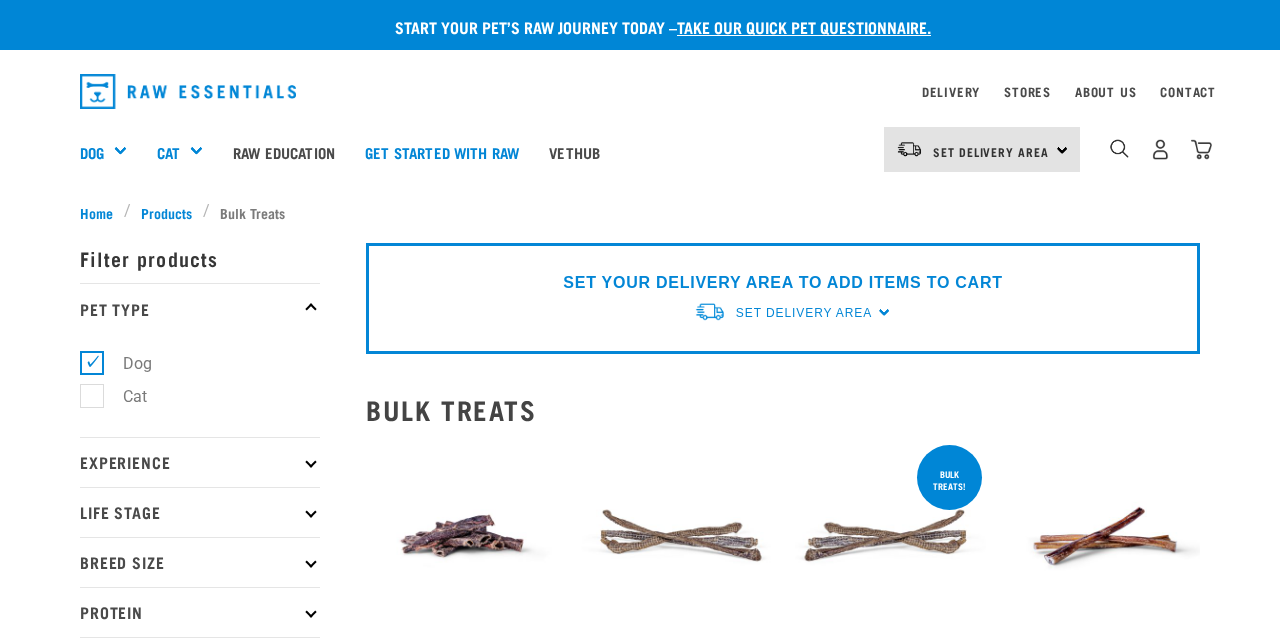 scroll, scrollTop: 0, scrollLeft: 0, axis: both 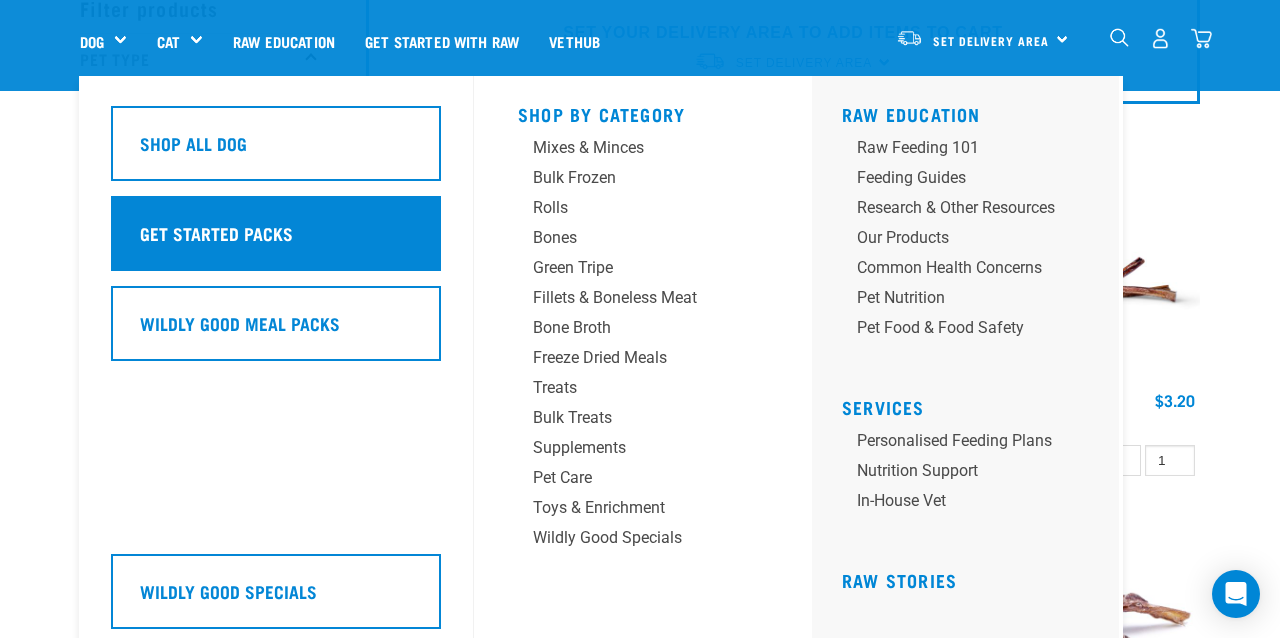click on "Get Started Packs" at bounding box center [276, 233] 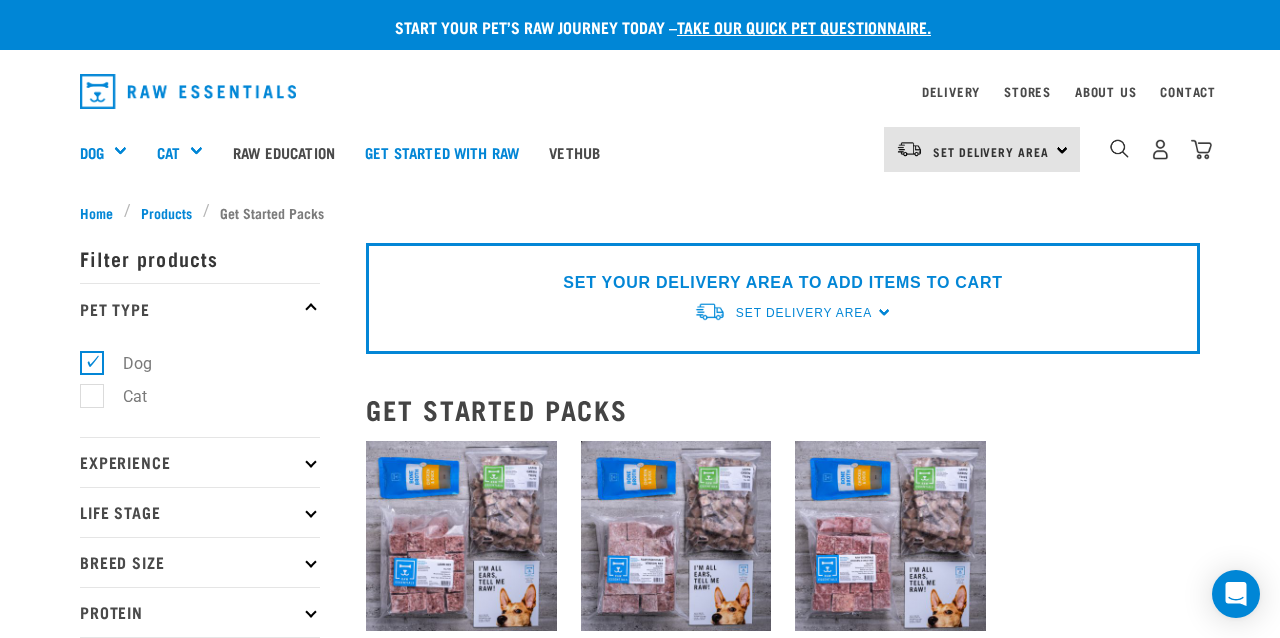 scroll, scrollTop: 0, scrollLeft: 0, axis: both 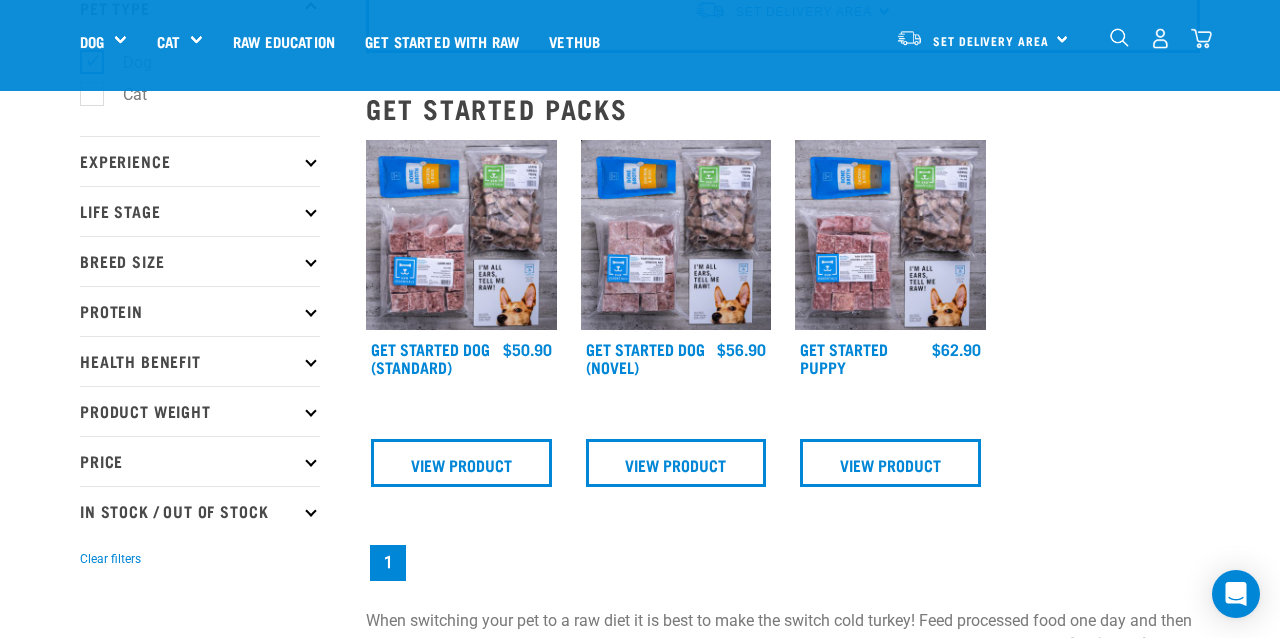 click at bounding box center [890, 235] 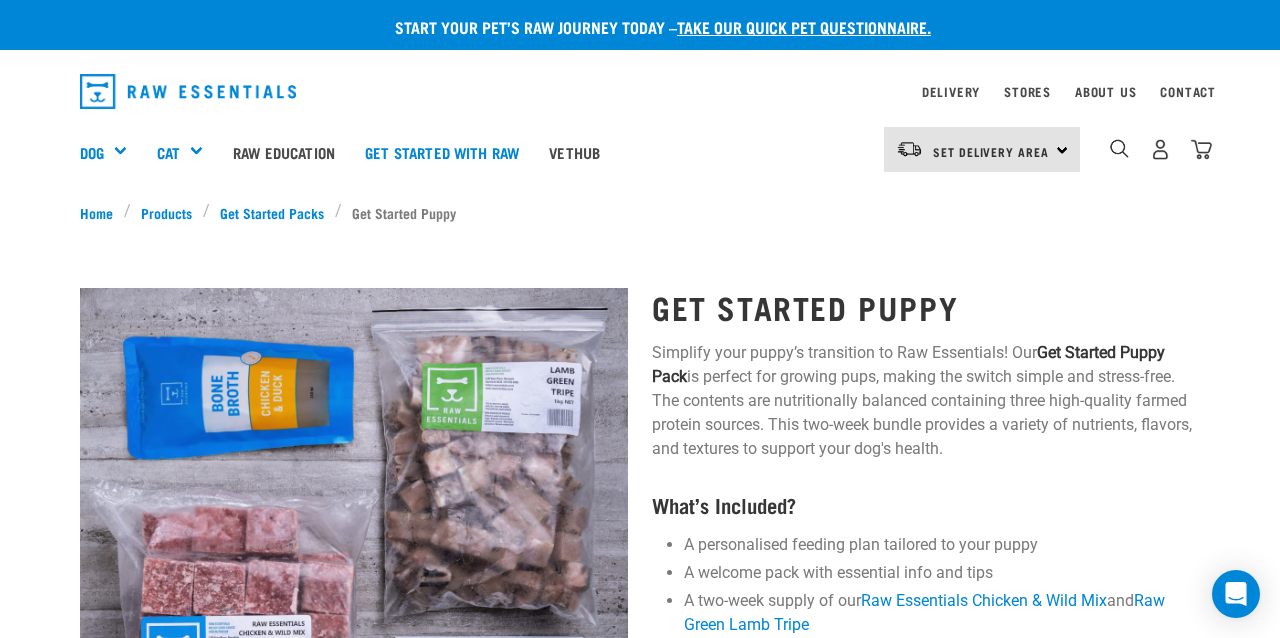 scroll, scrollTop: 0, scrollLeft: 0, axis: both 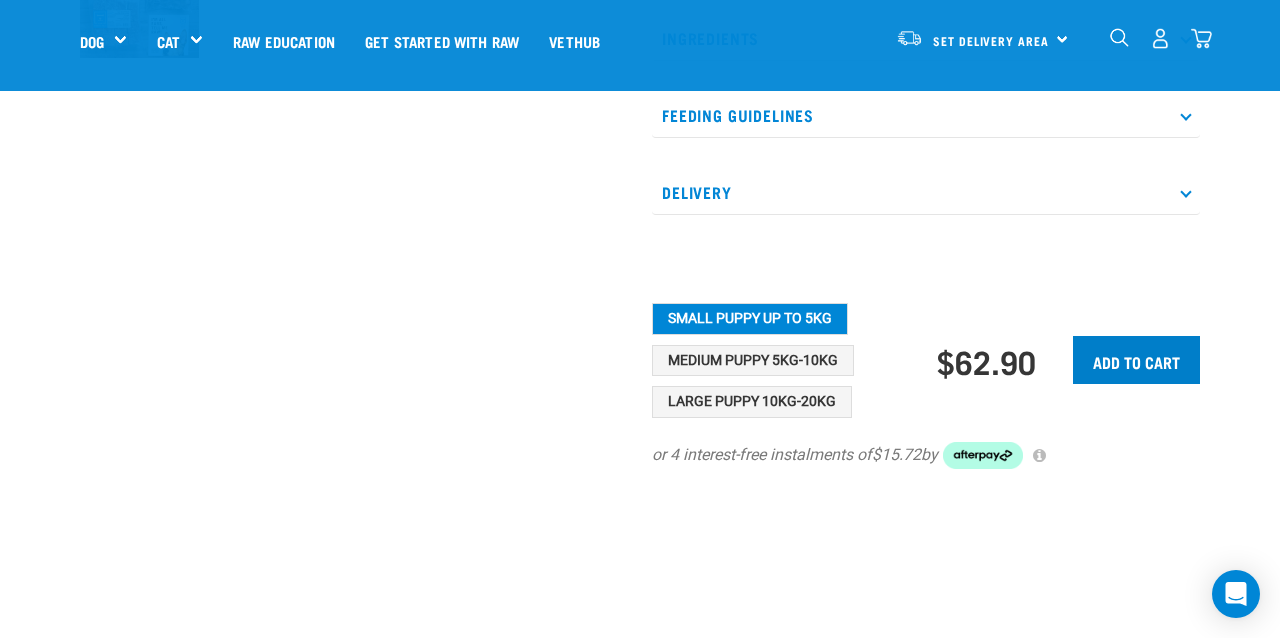 click on "Add to cart" at bounding box center [1136, 360] 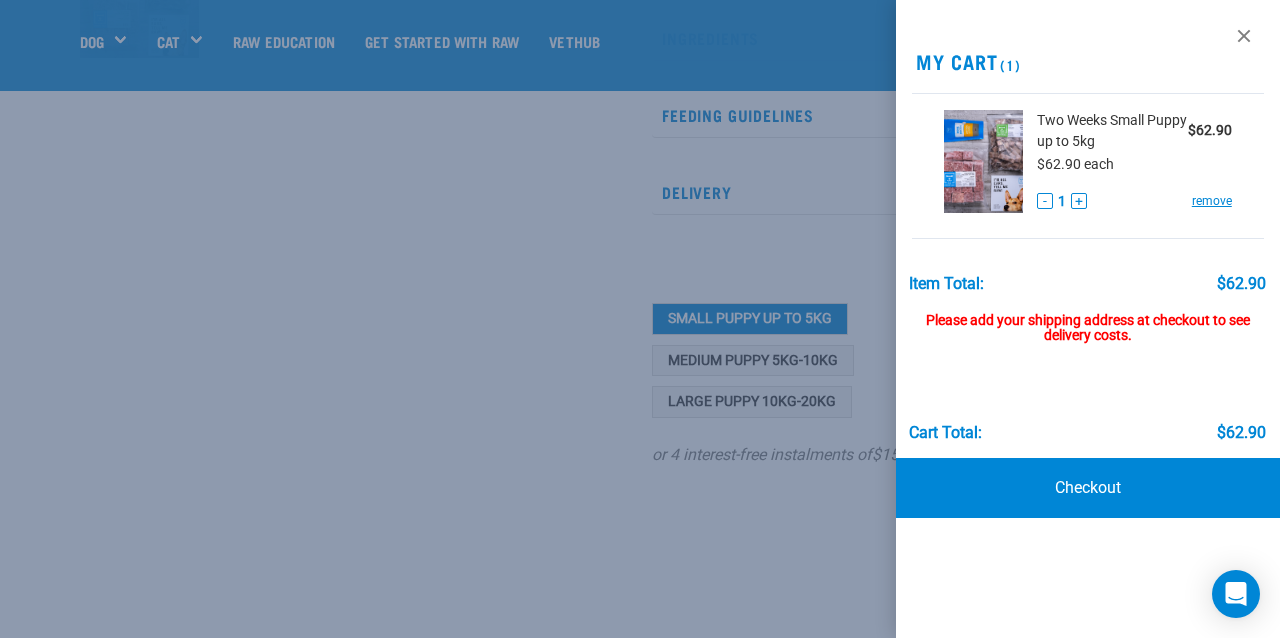 click at bounding box center (640, 319) 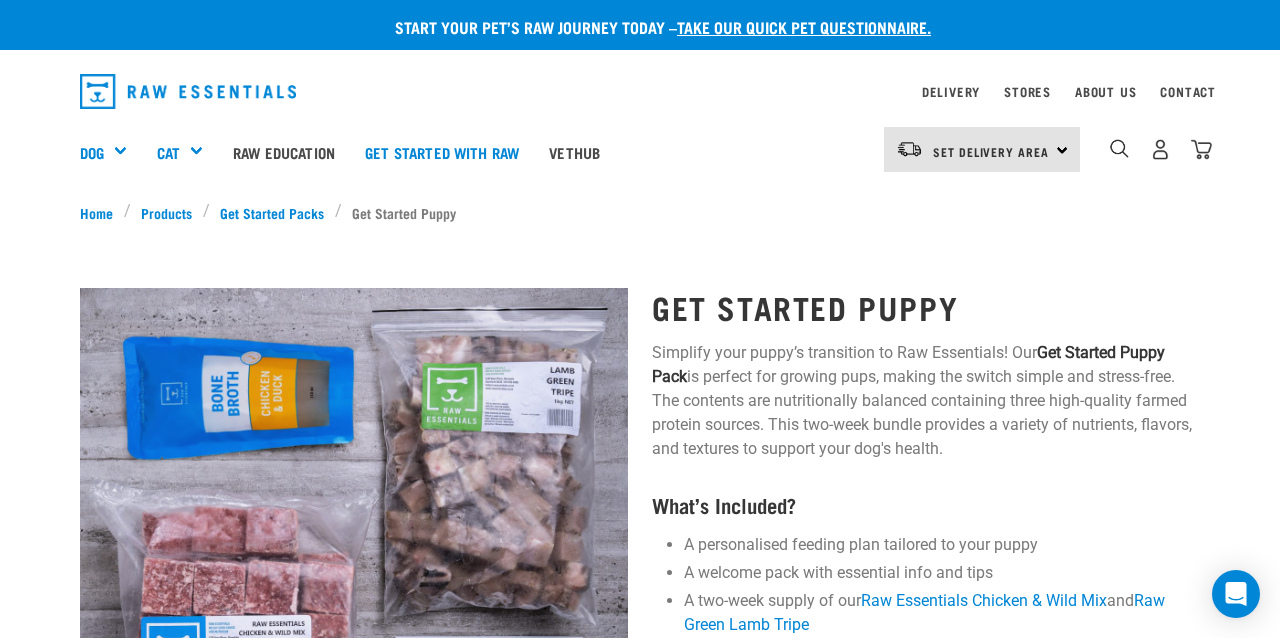 scroll, scrollTop: 0, scrollLeft: 0, axis: both 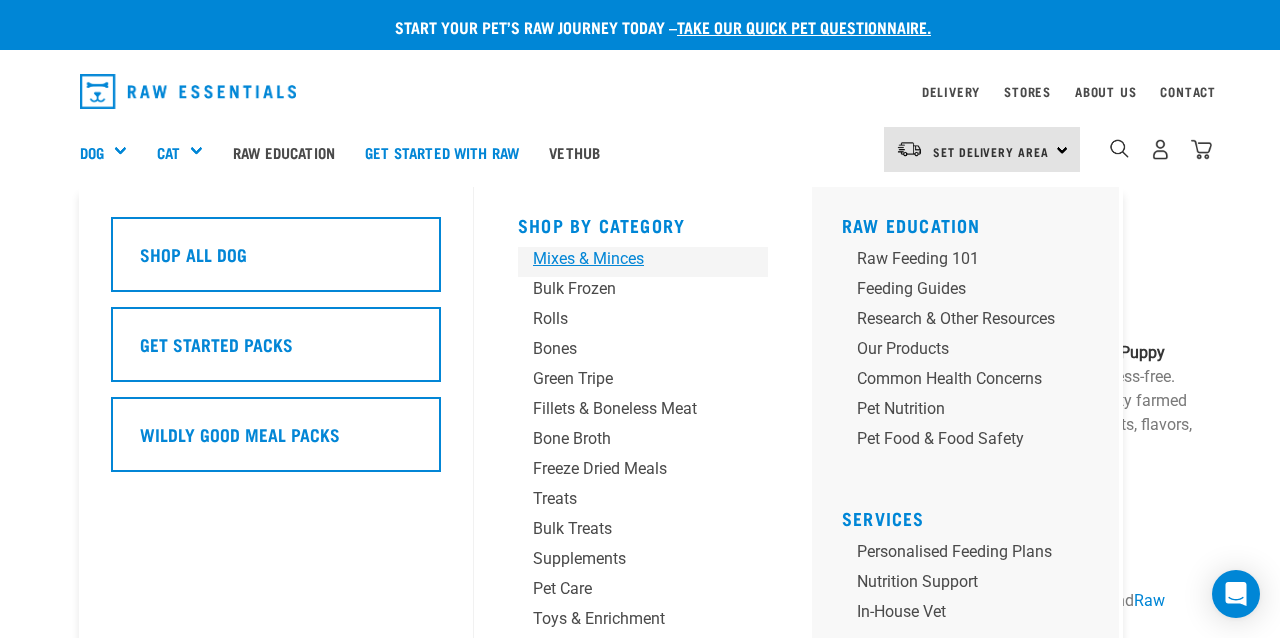 click on "Mixes & Minces" at bounding box center [626, 259] 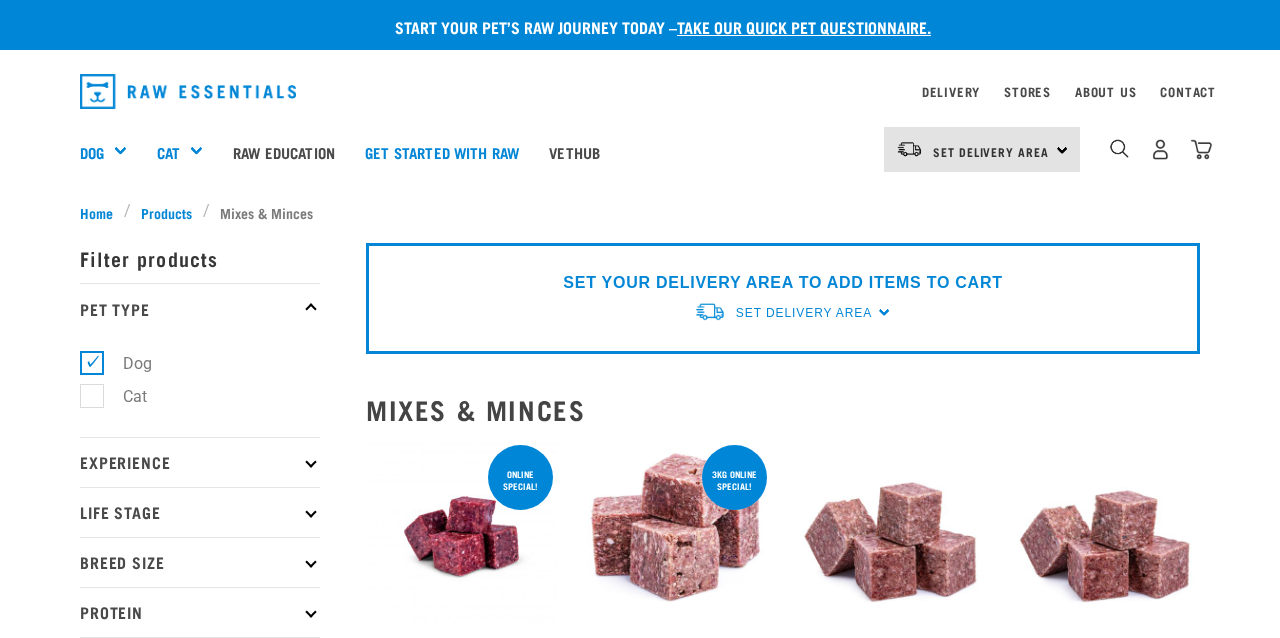 scroll, scrollTop: 0, scrollLeft: 0, axis: both 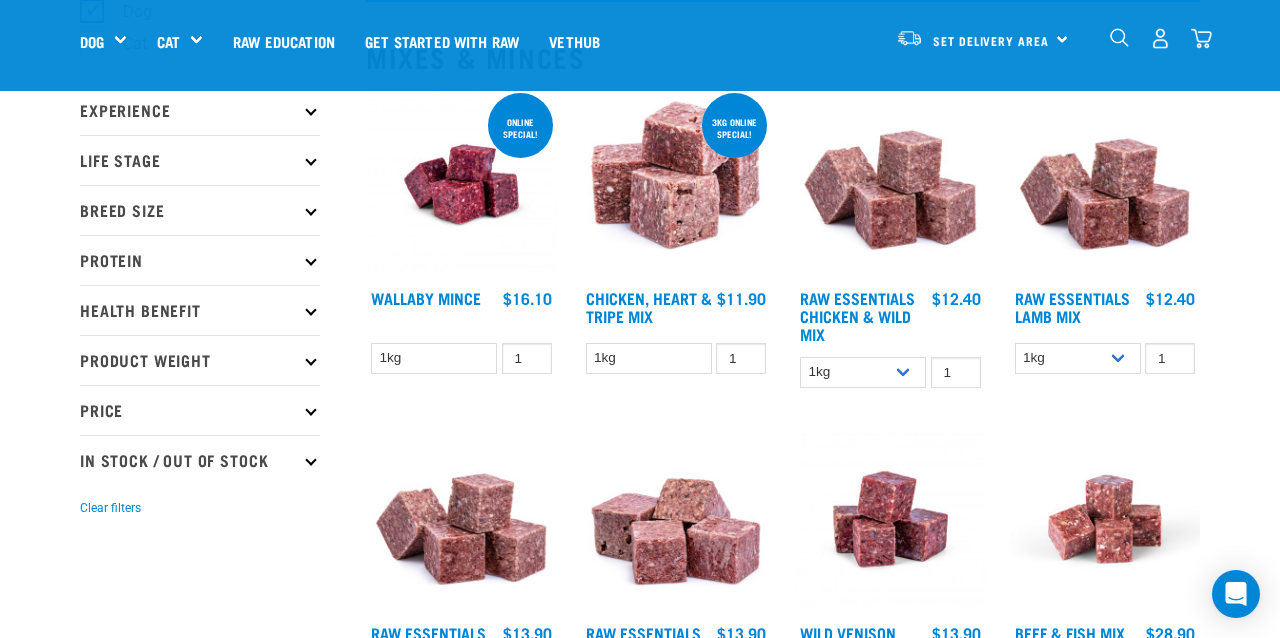 click at bounding box center (1105, 184) 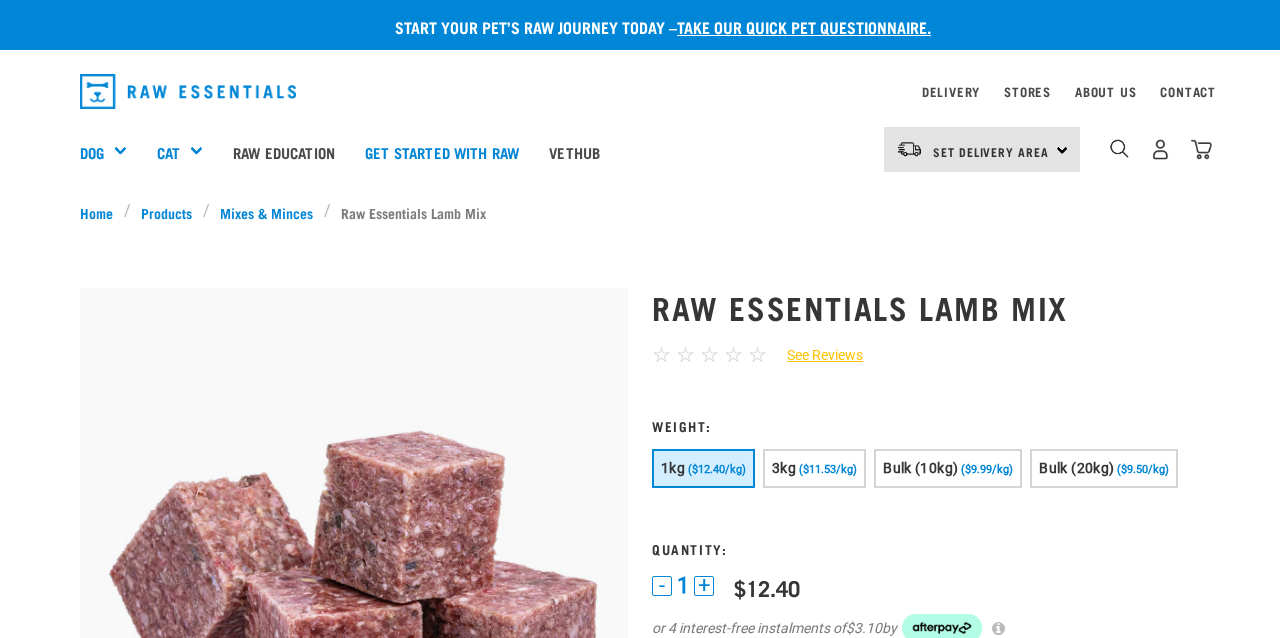 scroll, scrollTop: 0, scrollLeft: 0, axis: both 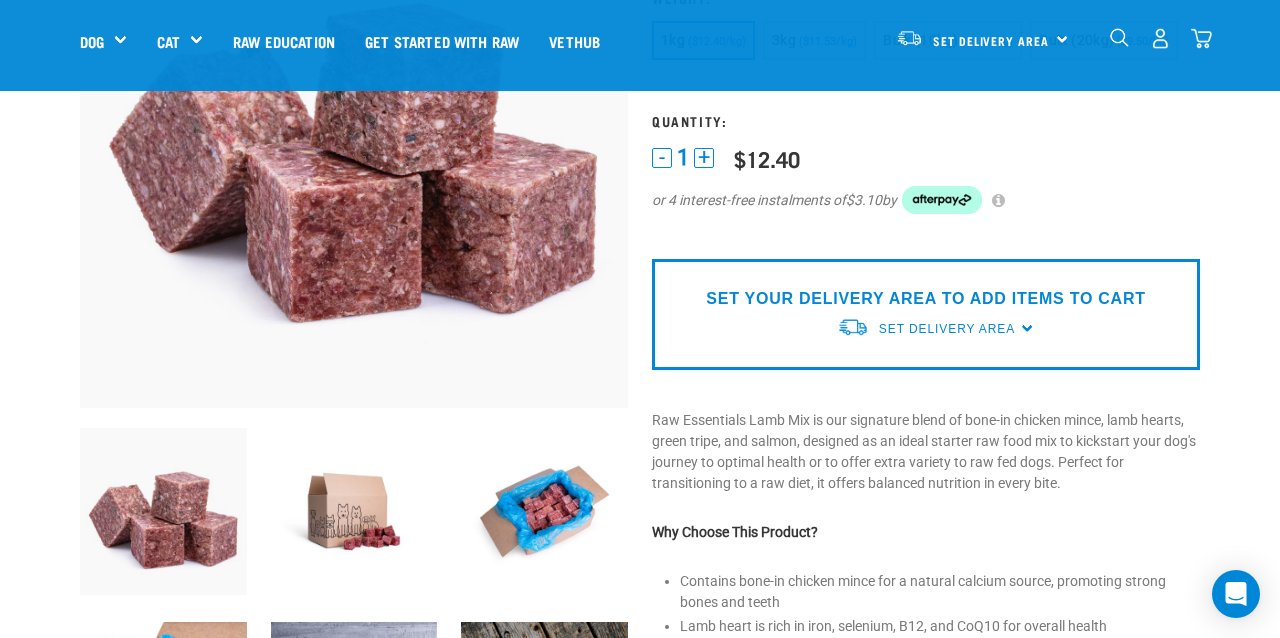click on "Set Delivery Area" at bounding box center [947, 329] 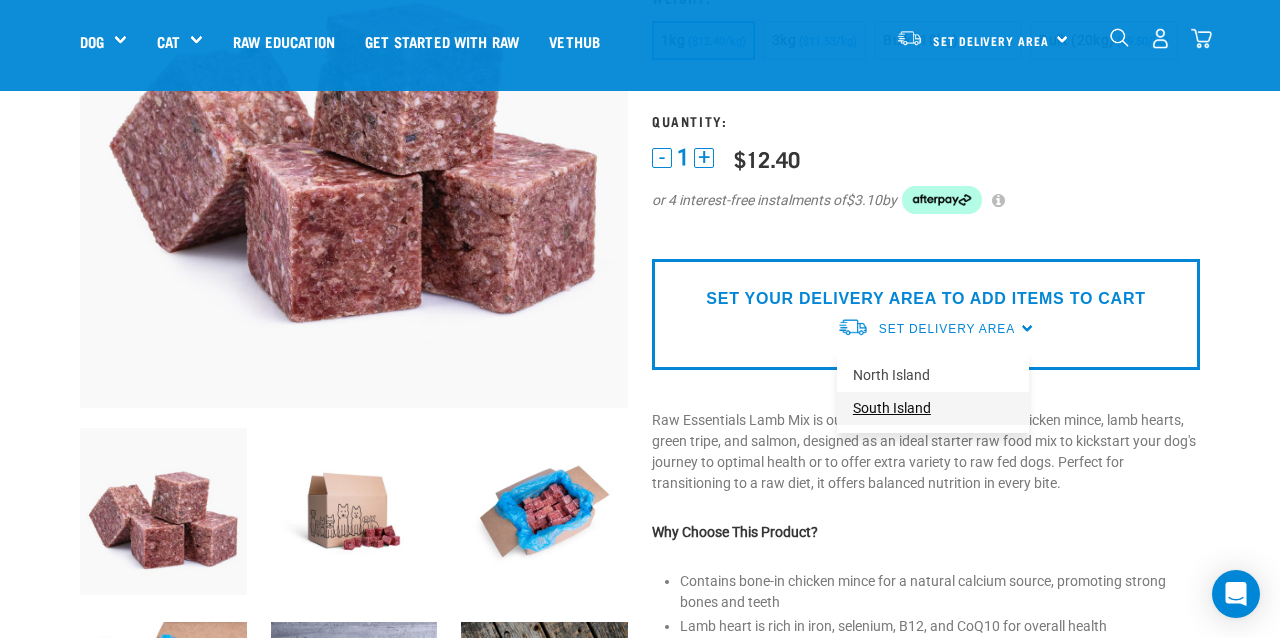 click on "South Island" at bounding box center [933, 408] 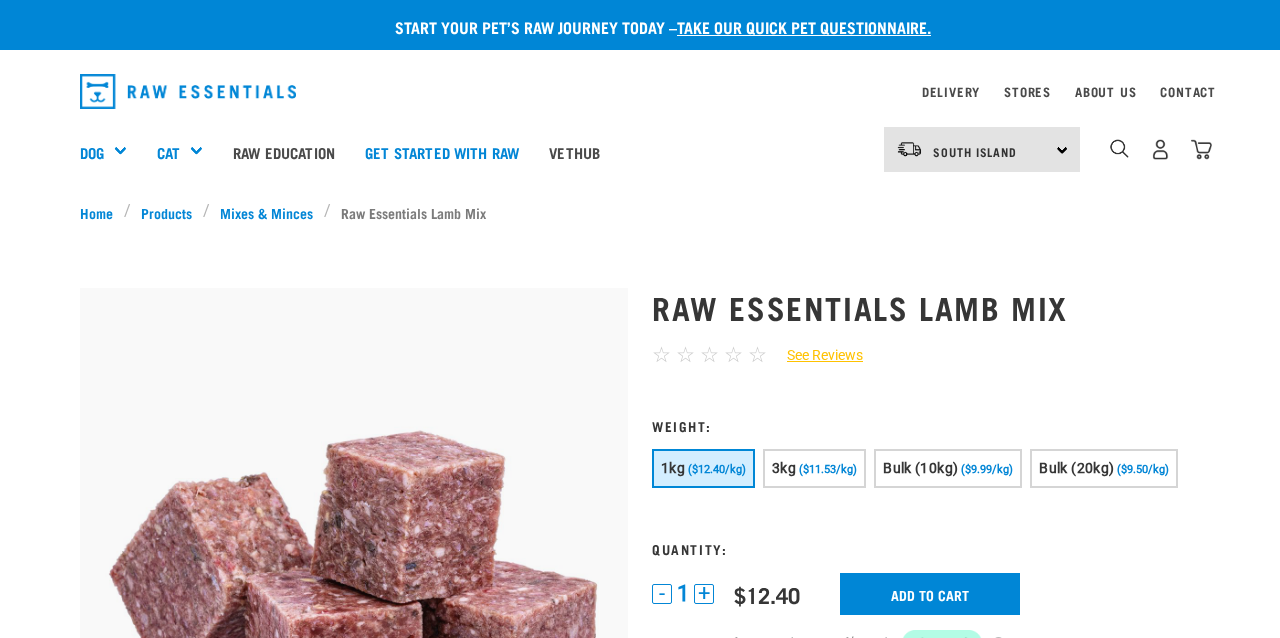 scroll, scrollTop: 0, scrollLeft: 0, axis: both 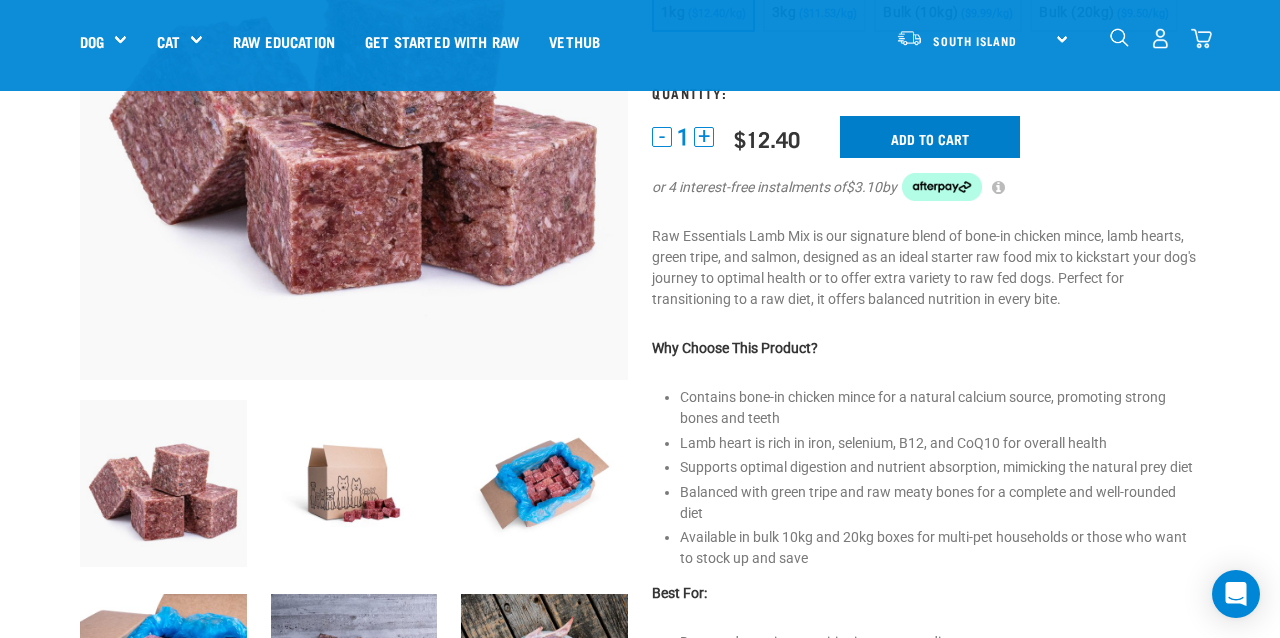 click on "Add to cart" at bounding box center [930, 137] 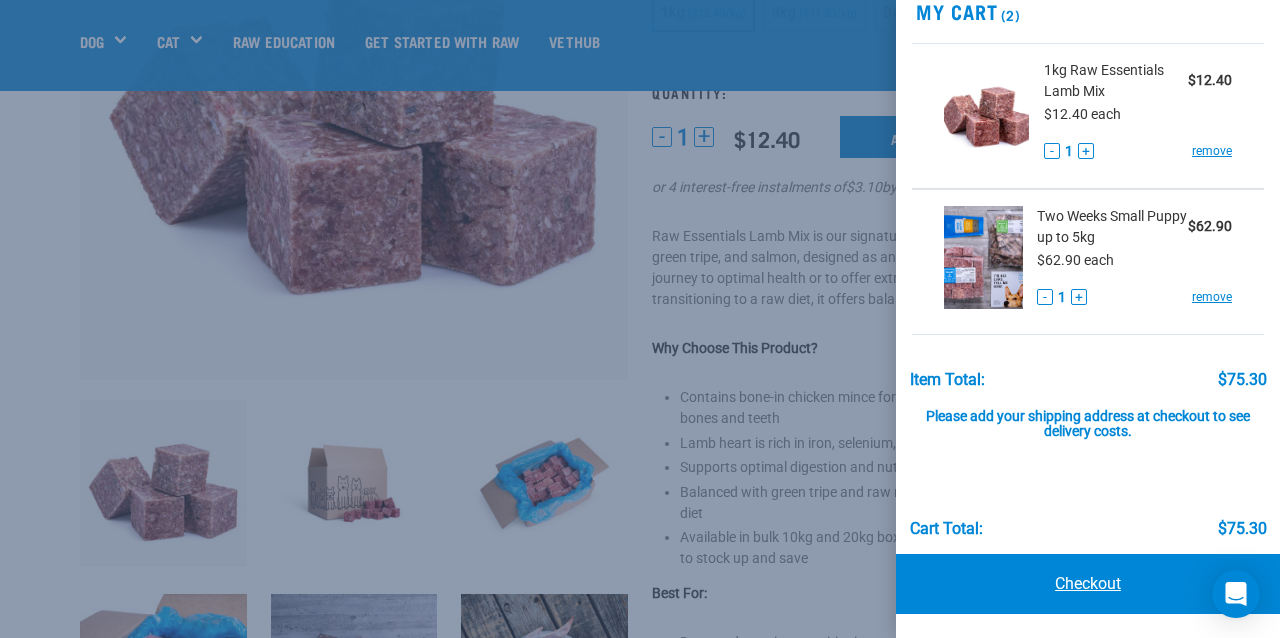 scroll, scrollTop: 48, scrollLeft: 0, axis: vertical 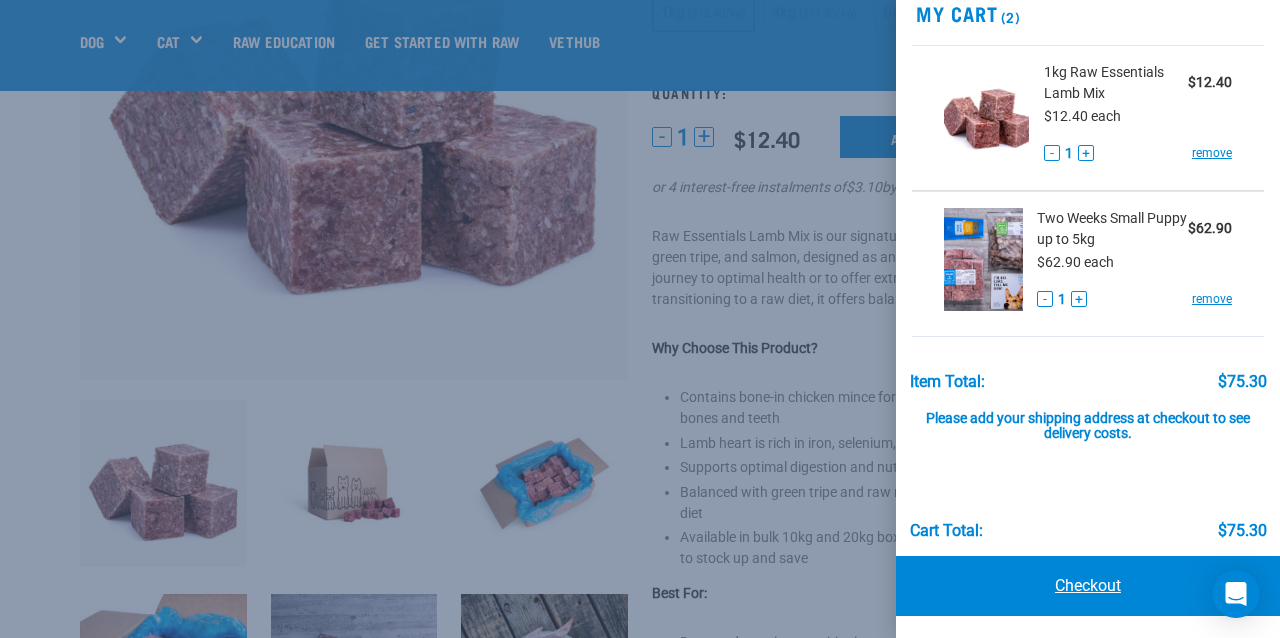 click on "Checkout" at bounding box center [1088, 586] 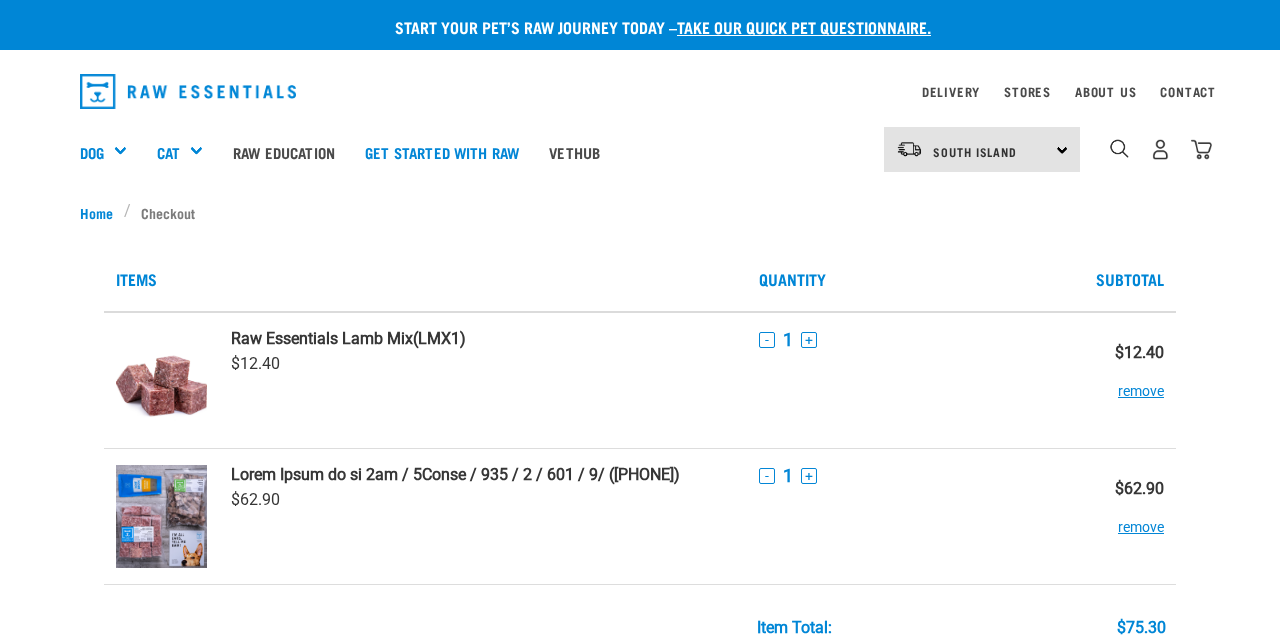 scroll, scrollTop: 0, scrollLeft: 0, axis: both 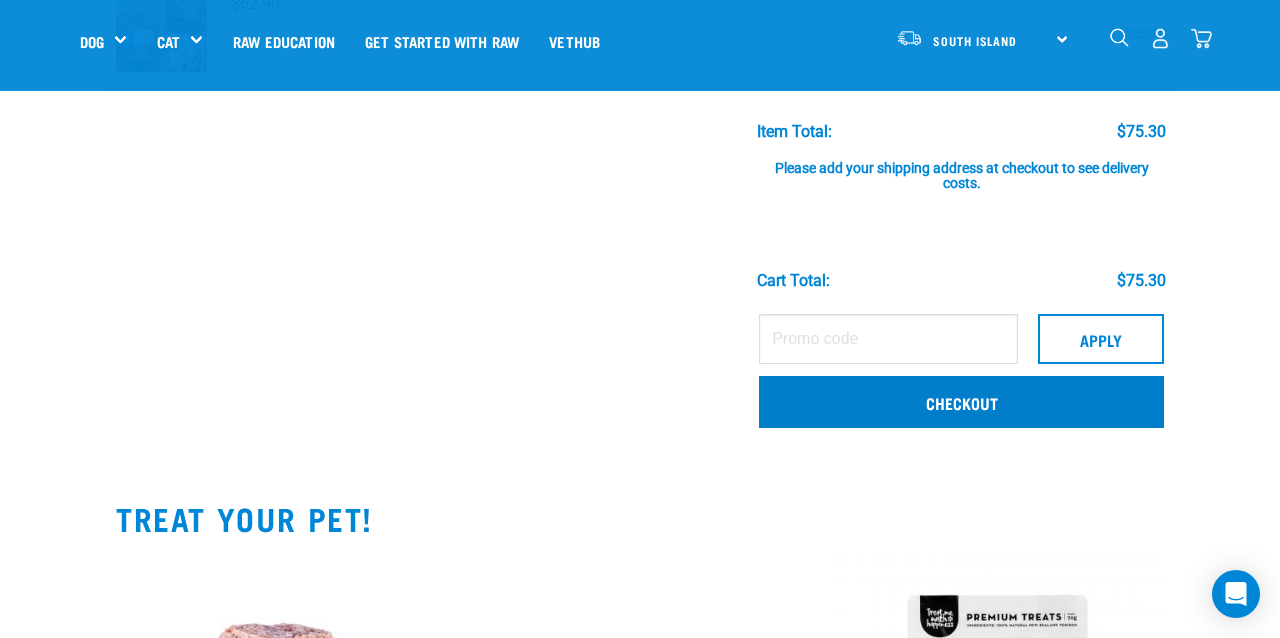 click on "Checkout" at bounding box center [961, 402] 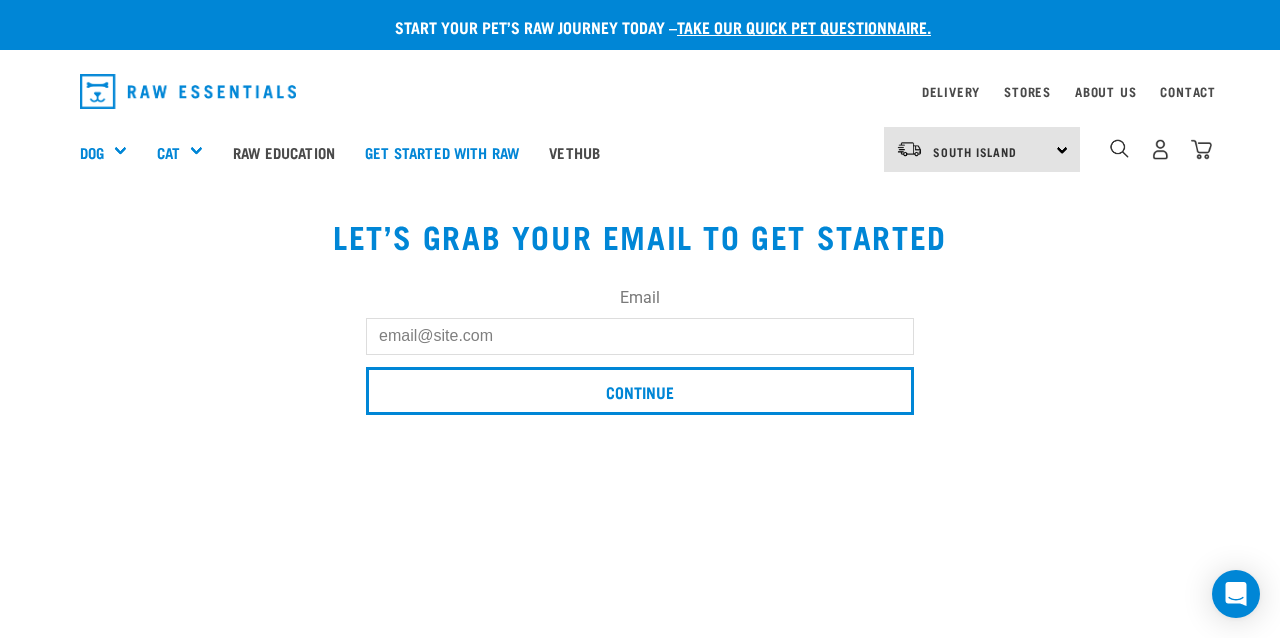 scroll, scrollTop: 0, scrollLeft: 0, axis: both 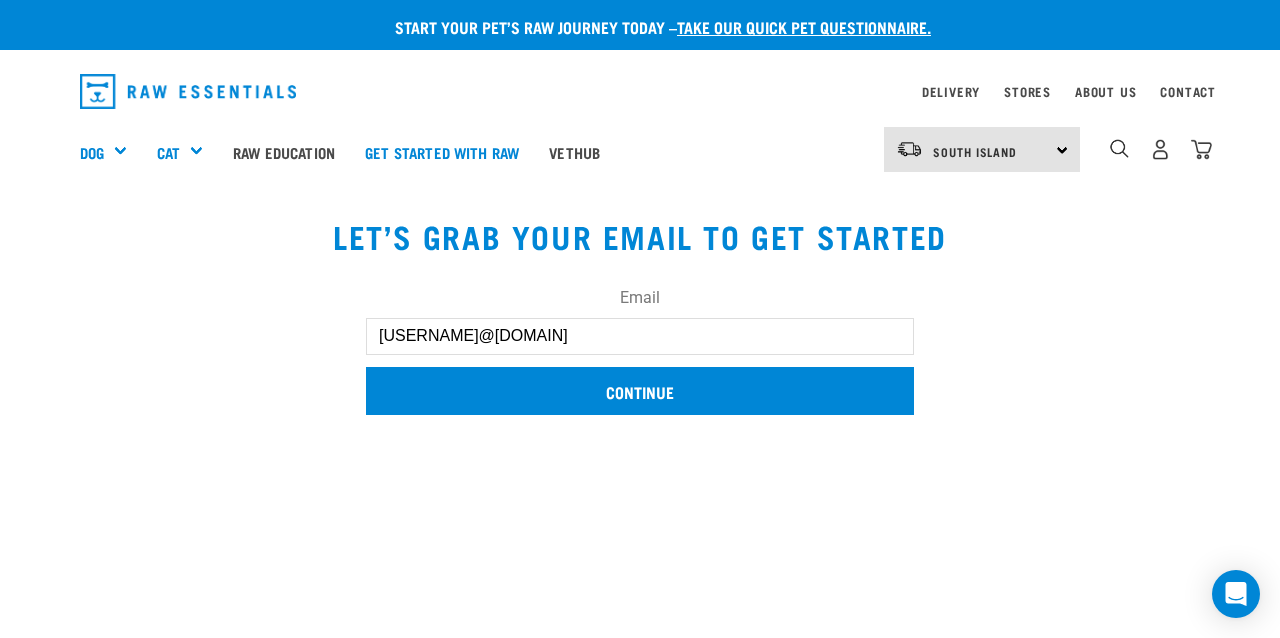 click on "Continue" at bounding box center (640, 391) 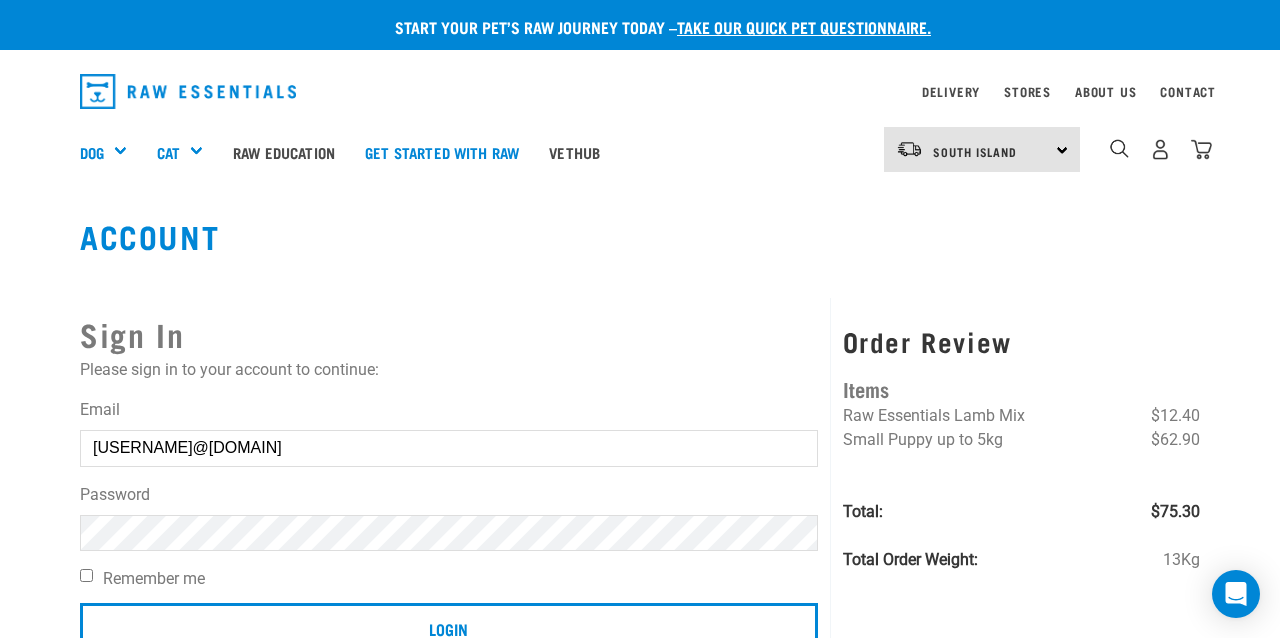 scroll, scrollTop: 0, scrollLeft: 0, axis: both 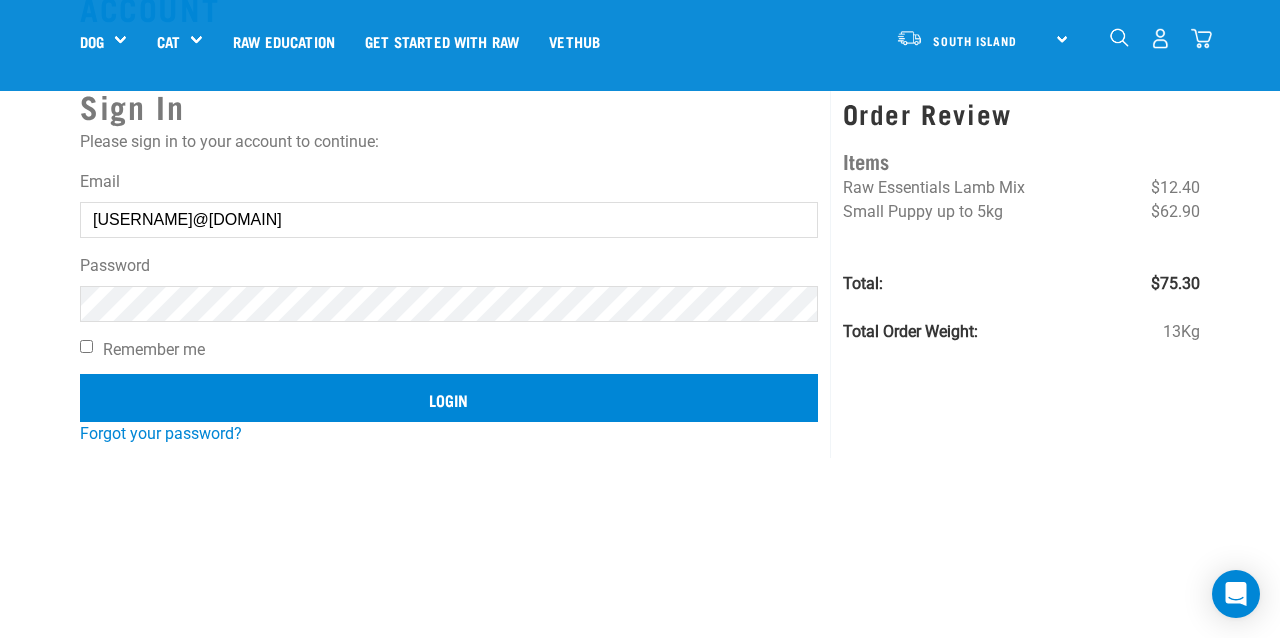 click on "Login" at bounding box center [449, 398] 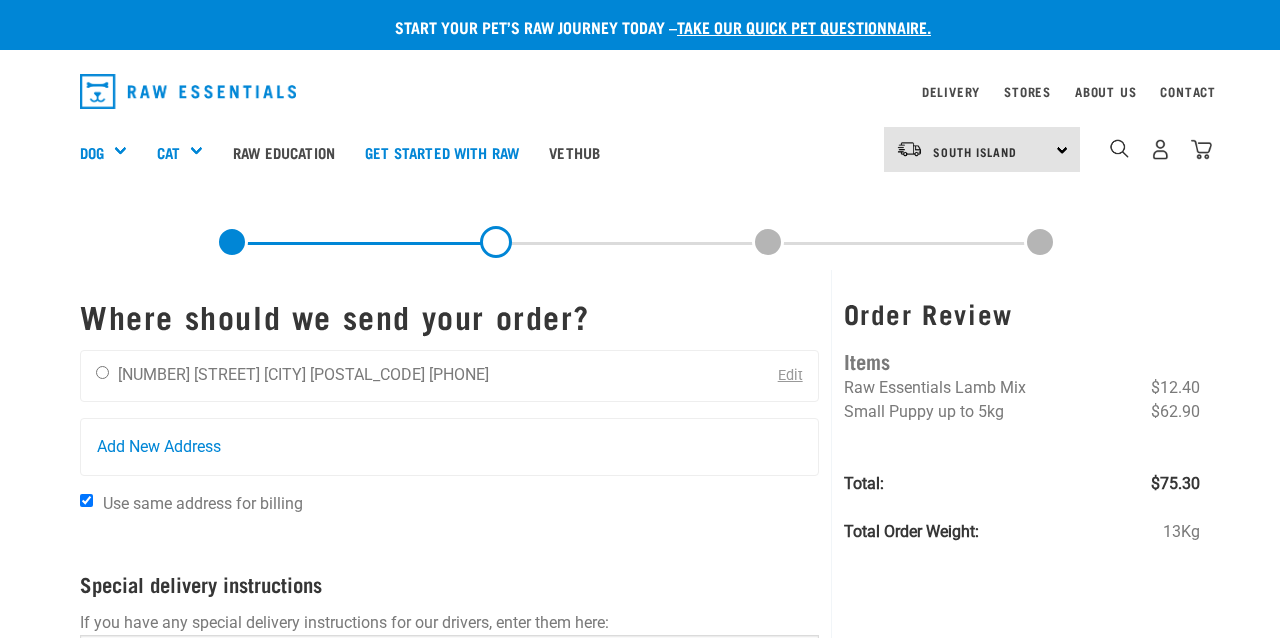 scroll, scrollTop: 0, scrollLeft: 0, axis: both 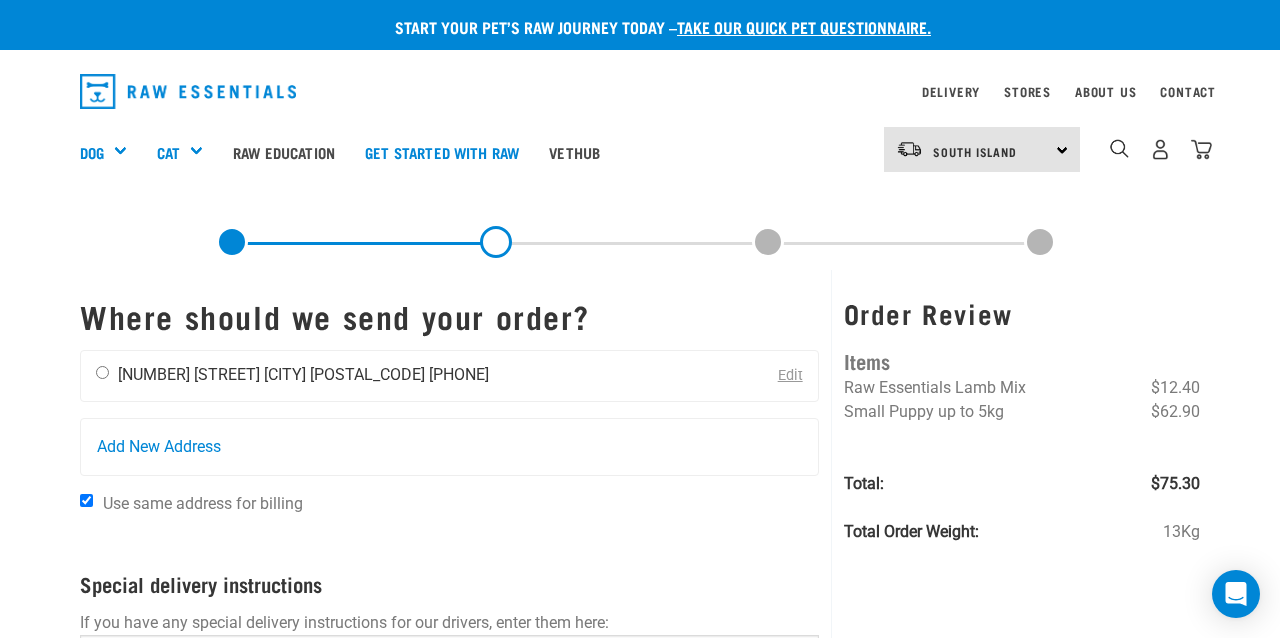 click at bounding box center [102, 372] 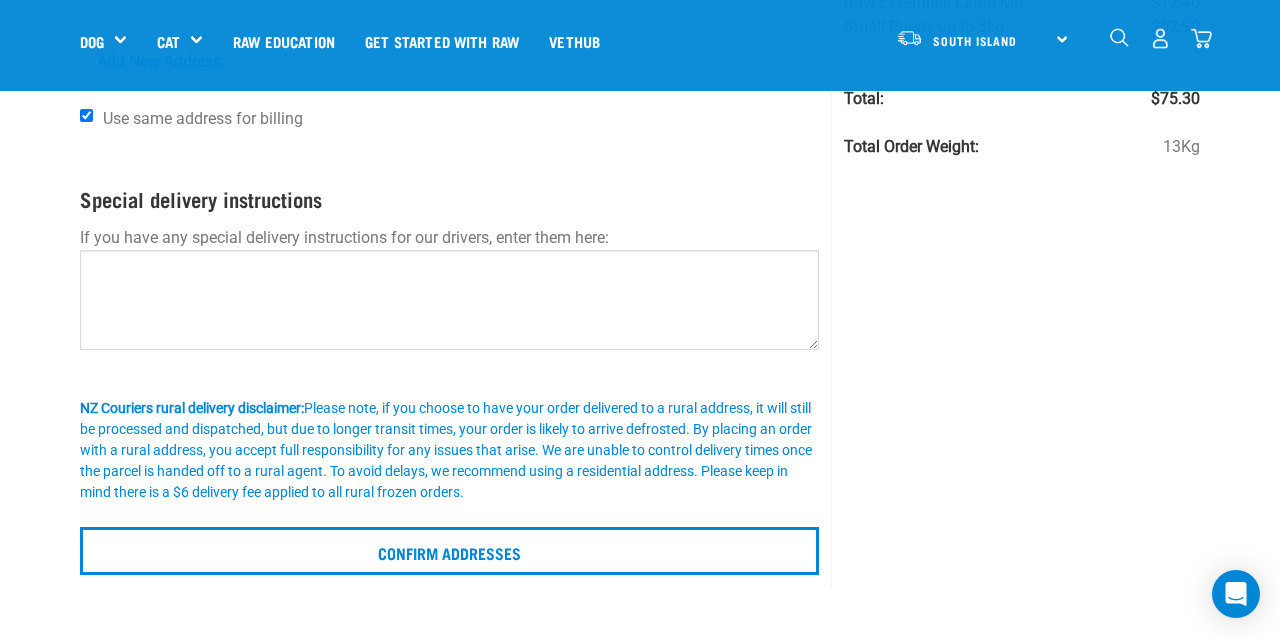 scroll, scrollTop: 240, scrollLeft: 0, axis: vertical 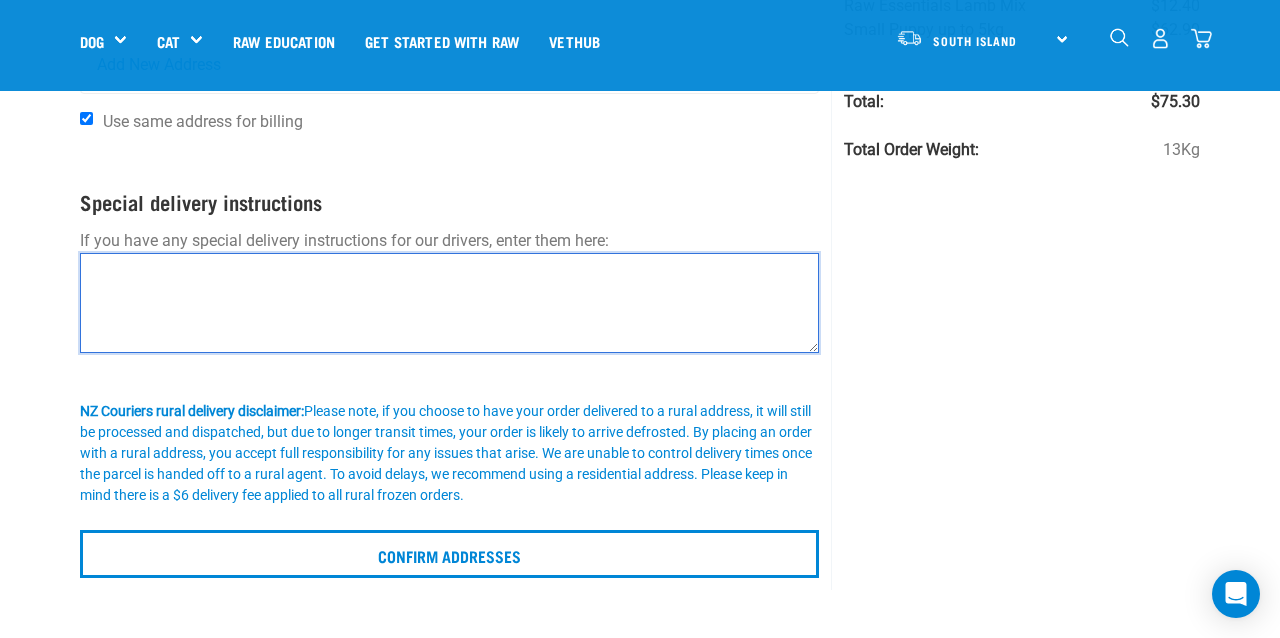 click at bounding box center (449, 303) 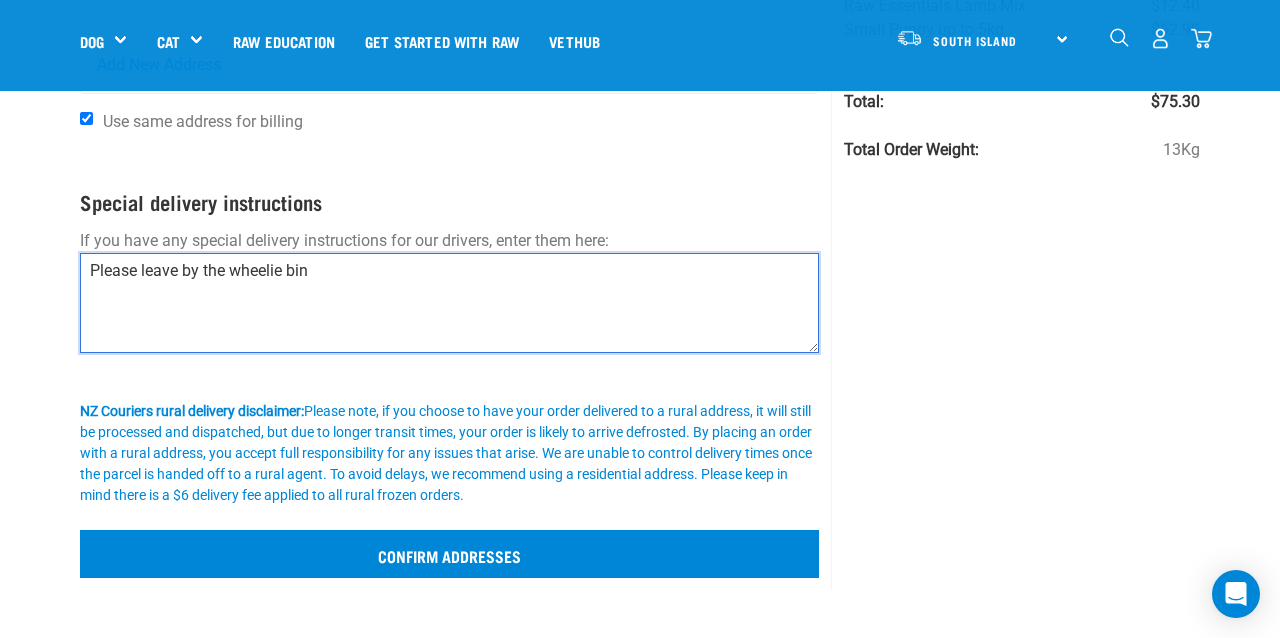 type on "Please leave by the wheelie bin" 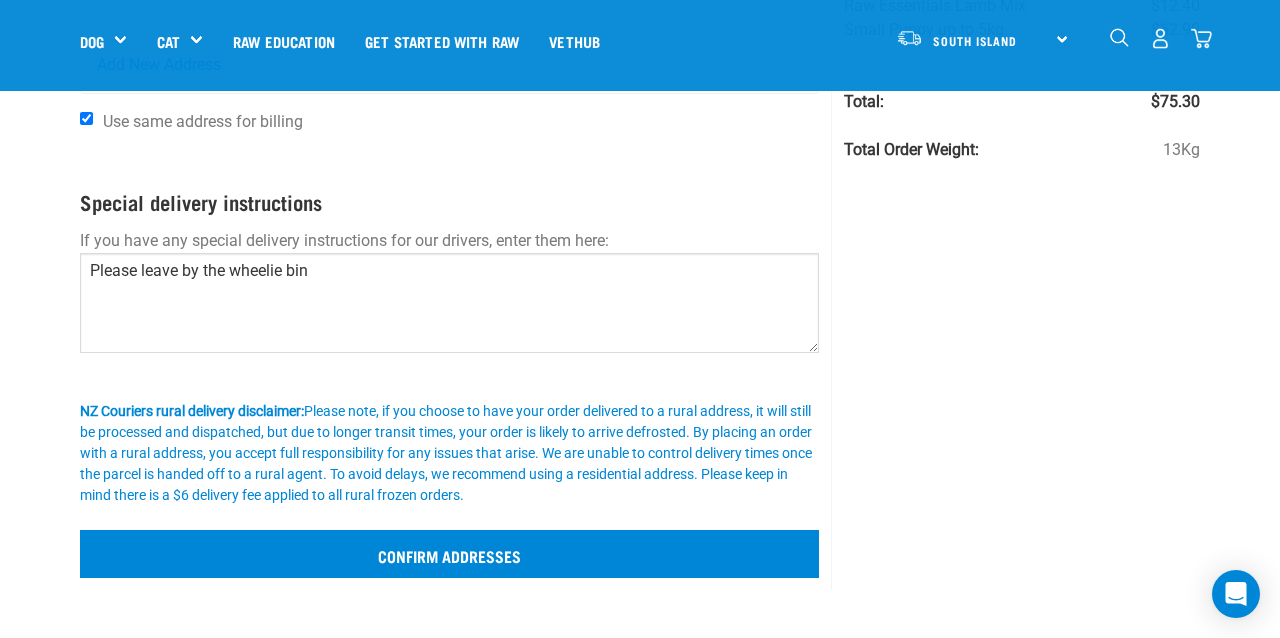 click on "Confirm addresses" at bounding box center [449, 554] 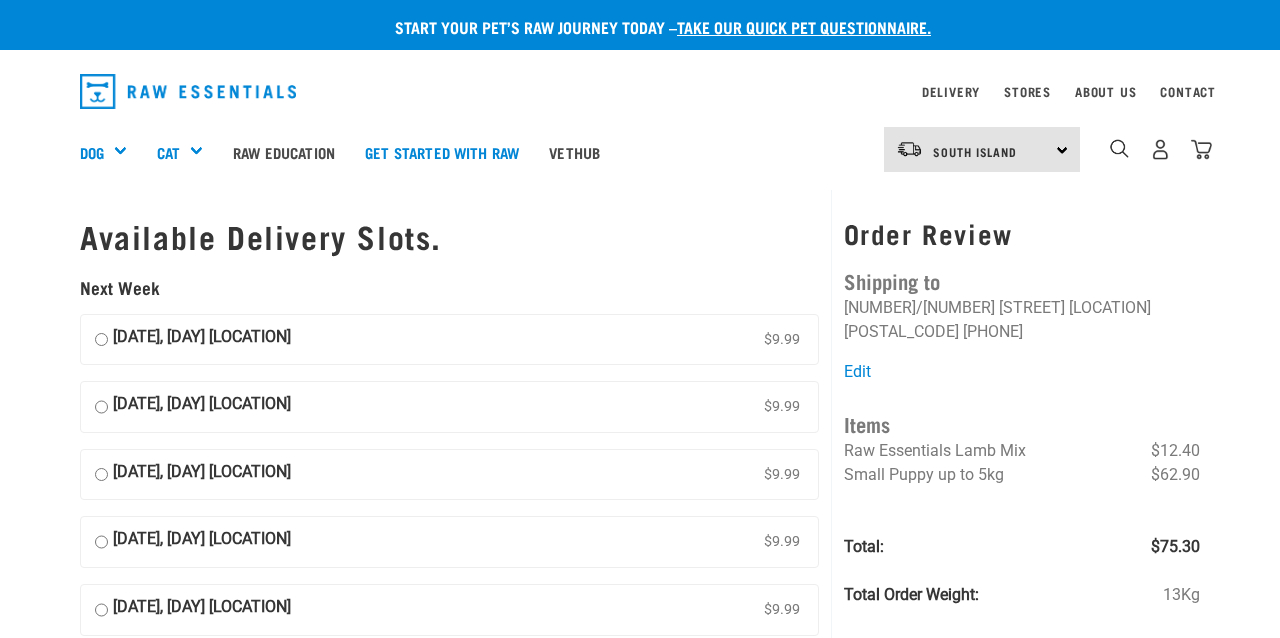 scroll, scrollTop: 0, scrollLeft: 0, axis: both 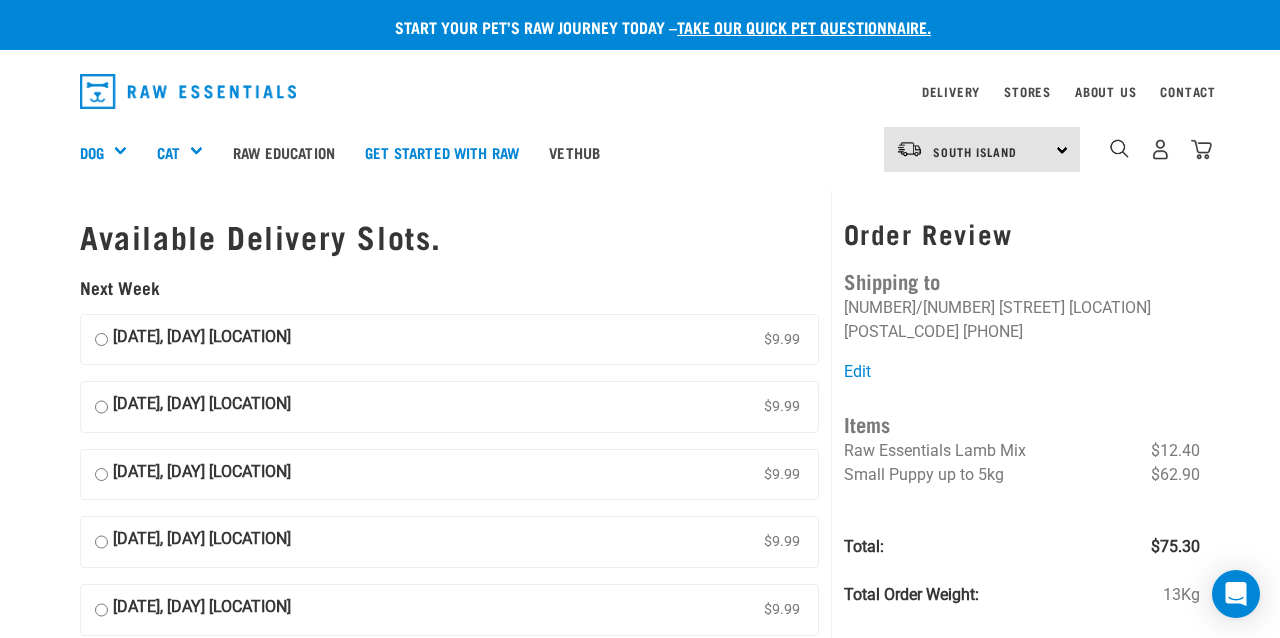 click on "04 August, Monday Christchurch Local
$9.99" at bounding box center [101, 340] 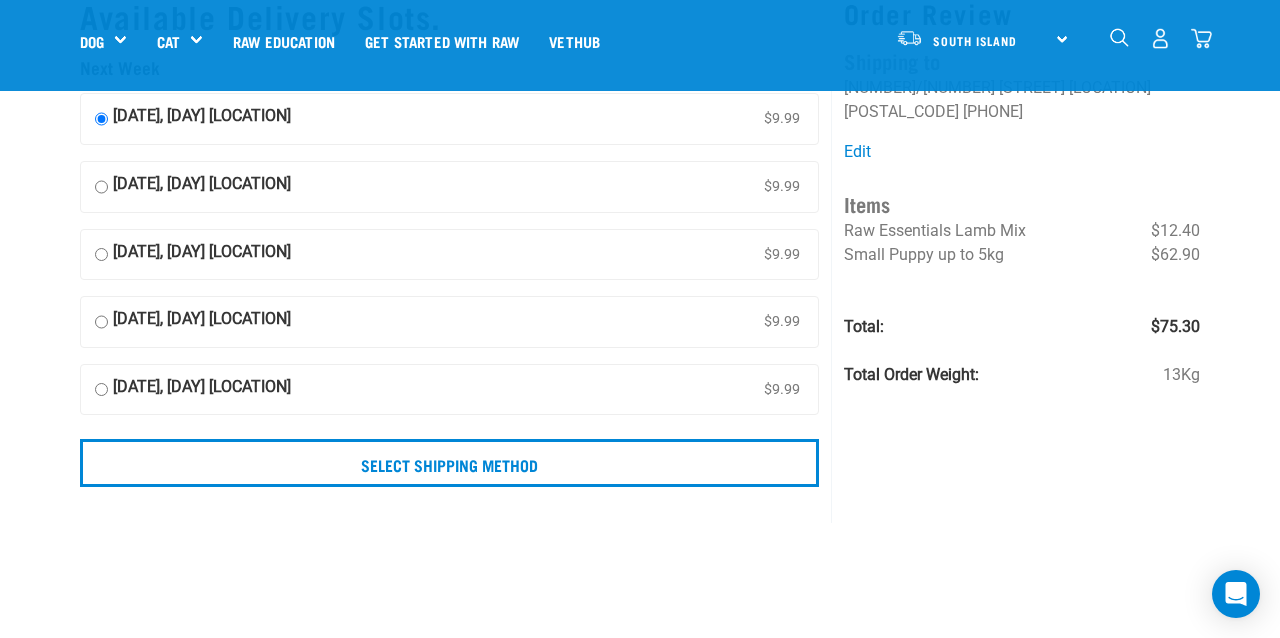 scroll, scrollTop: 101, scrollLeft: 0, axis: vertical 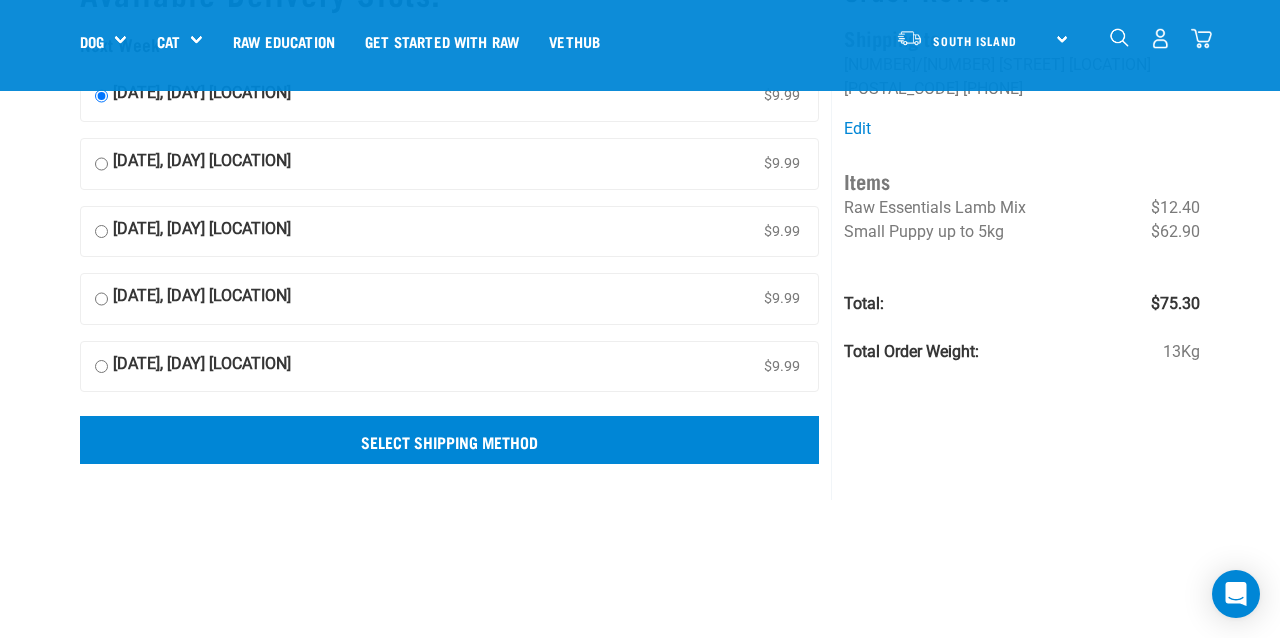 click on "Select Shipping Method" at bounding box center [449, 440] 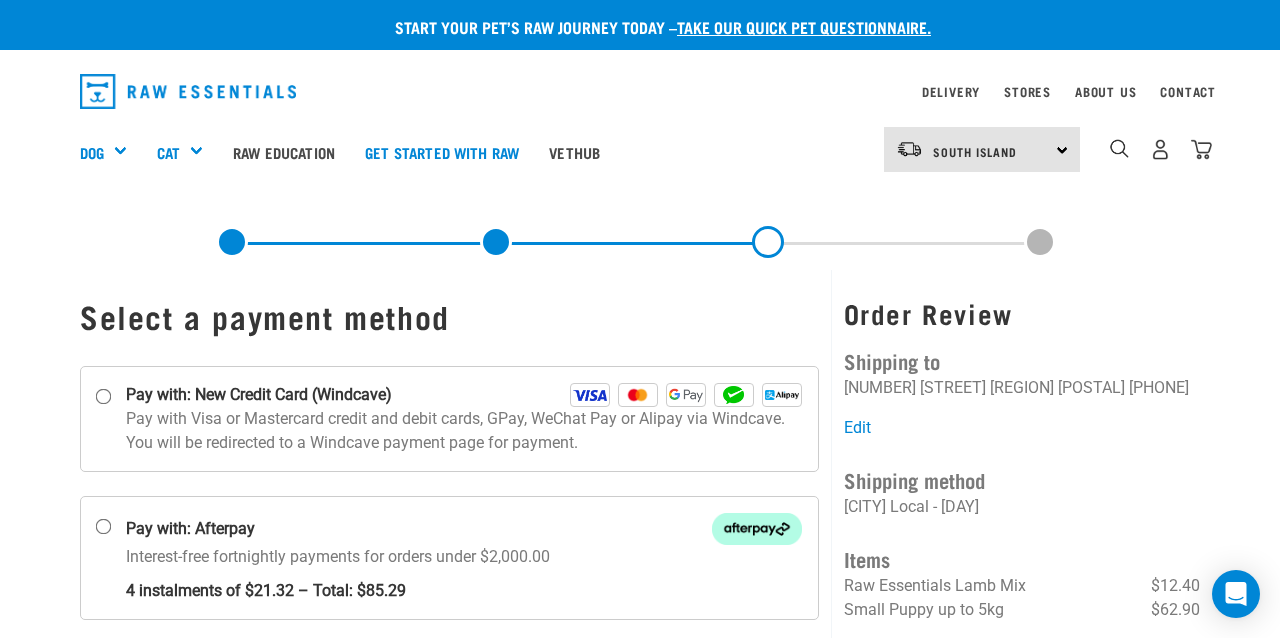 scroll, scrollTop: 0, scrollLeft: 0, axis: both 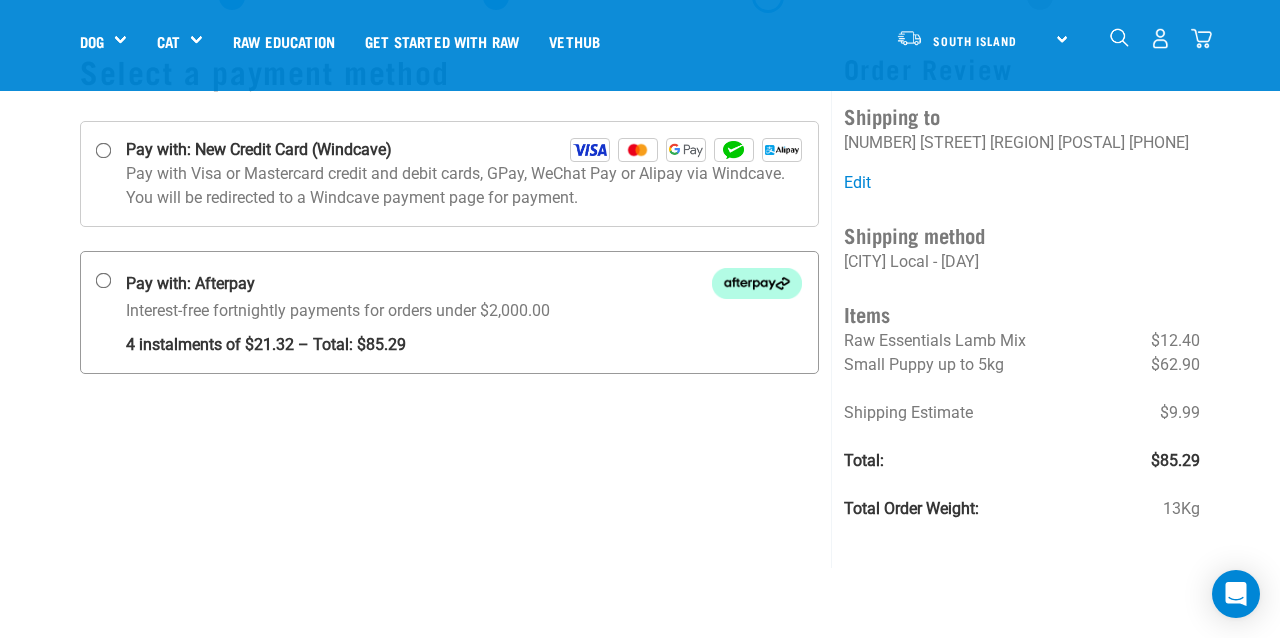 click on "Pay with: Afterpay
Interest-free fortnightly payments for orders under $2,000.00" at bounding box center [104, 281] 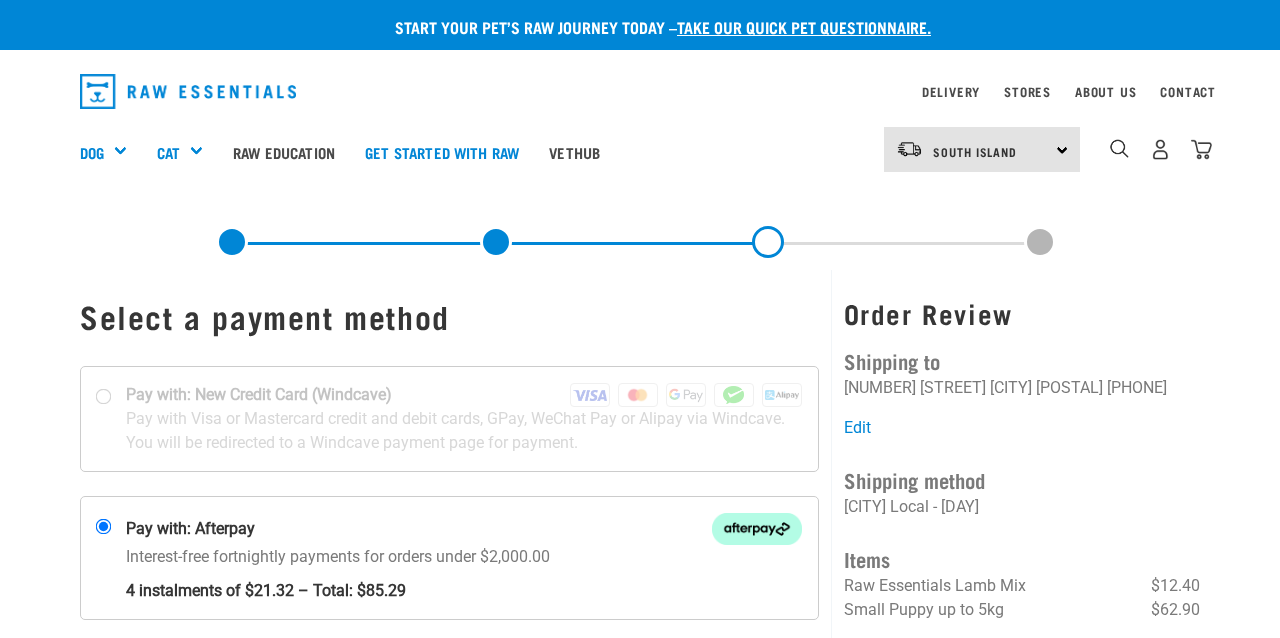 scroll, scrollTop: 0, scrollLeft: 0, axis: both 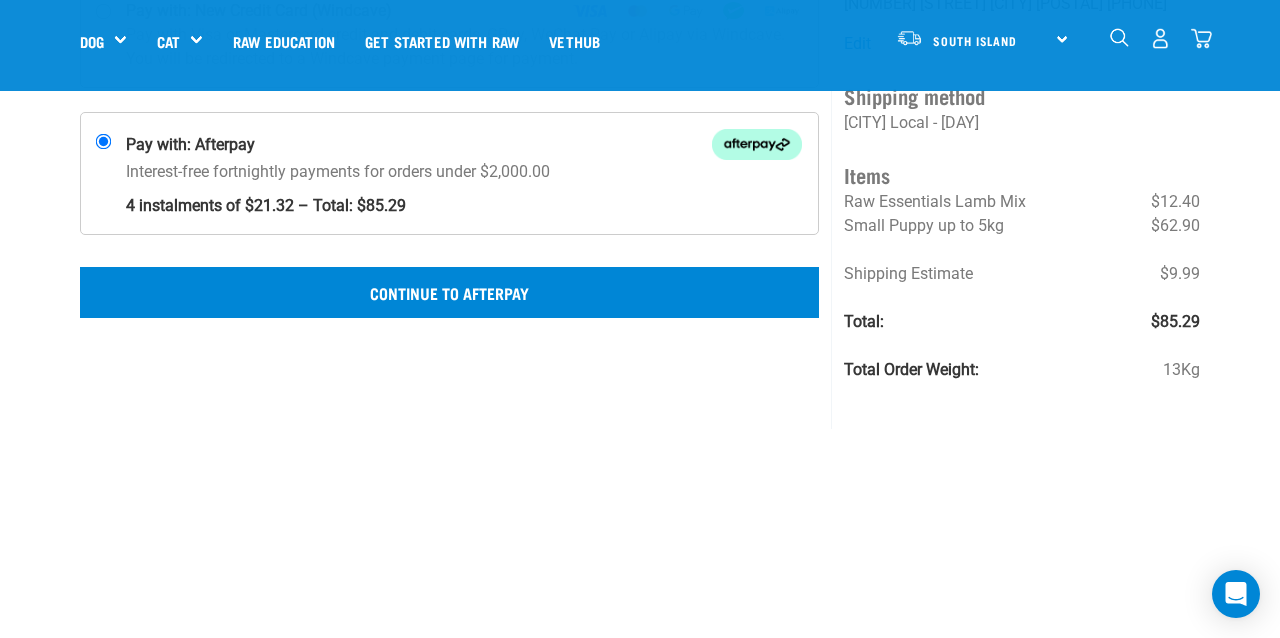 click on "Continue to Afterpay" at bounding box center (449, 292) 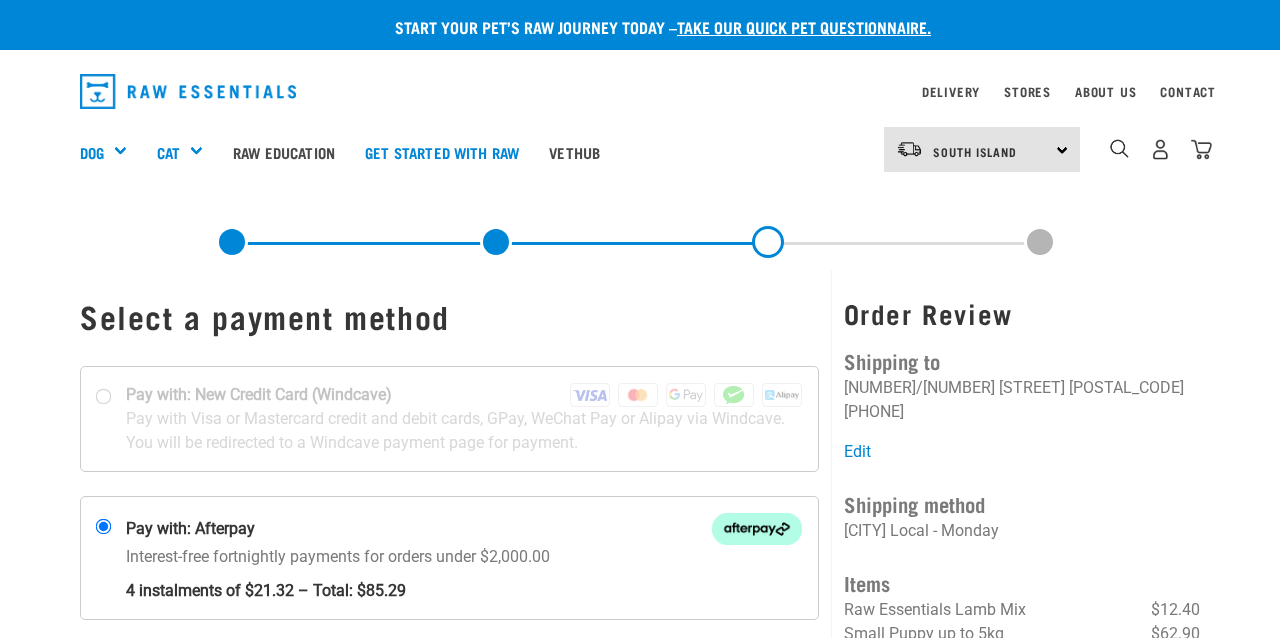 scroll, scrollTop: 0, scrollLeft: 0, axis: both 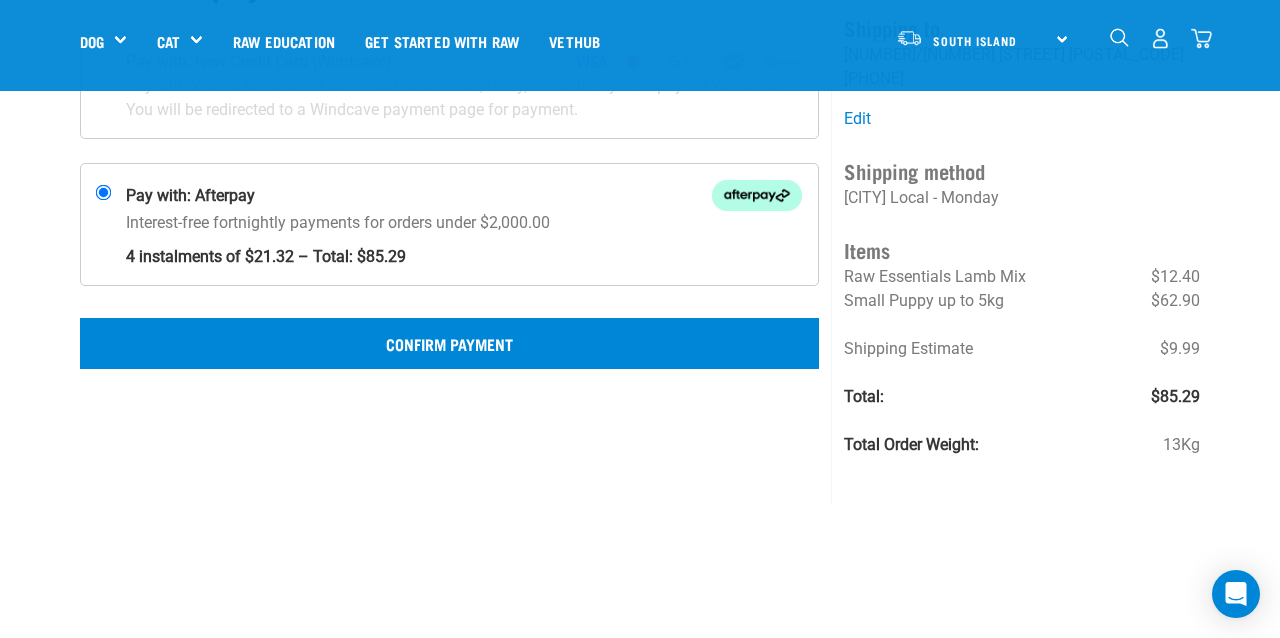 click on "Confirm Payment" at bounding box center [449, 343] 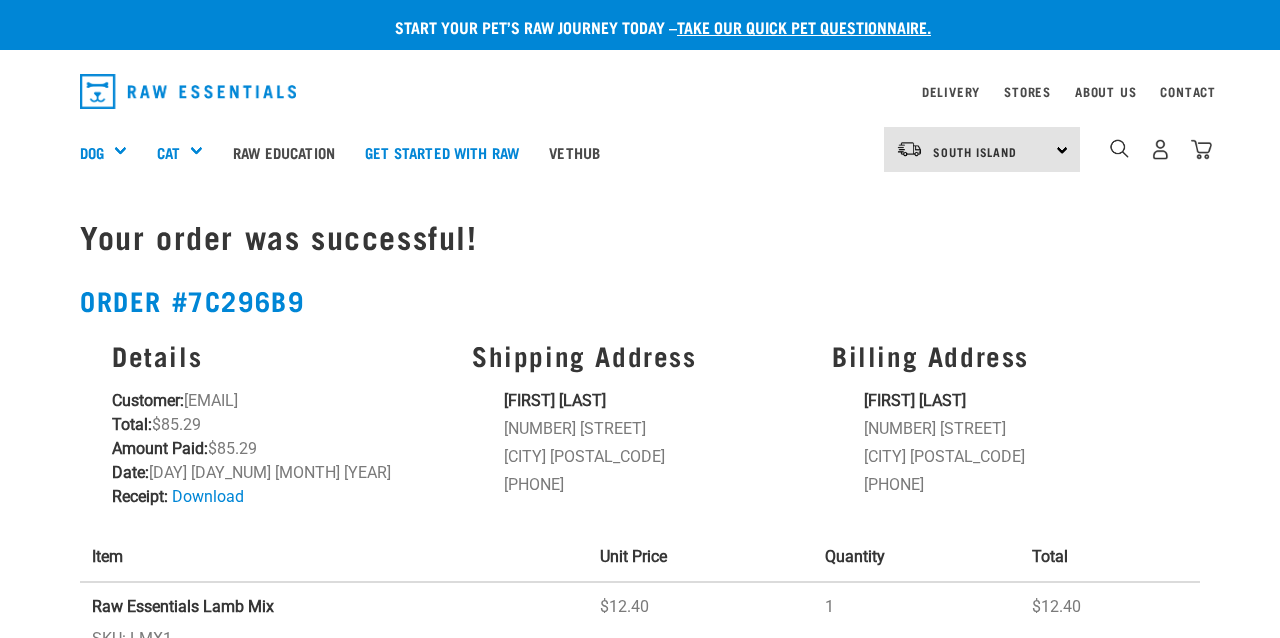 scroll, scrollTop: 0, scrollLeft: 0, axis: both 